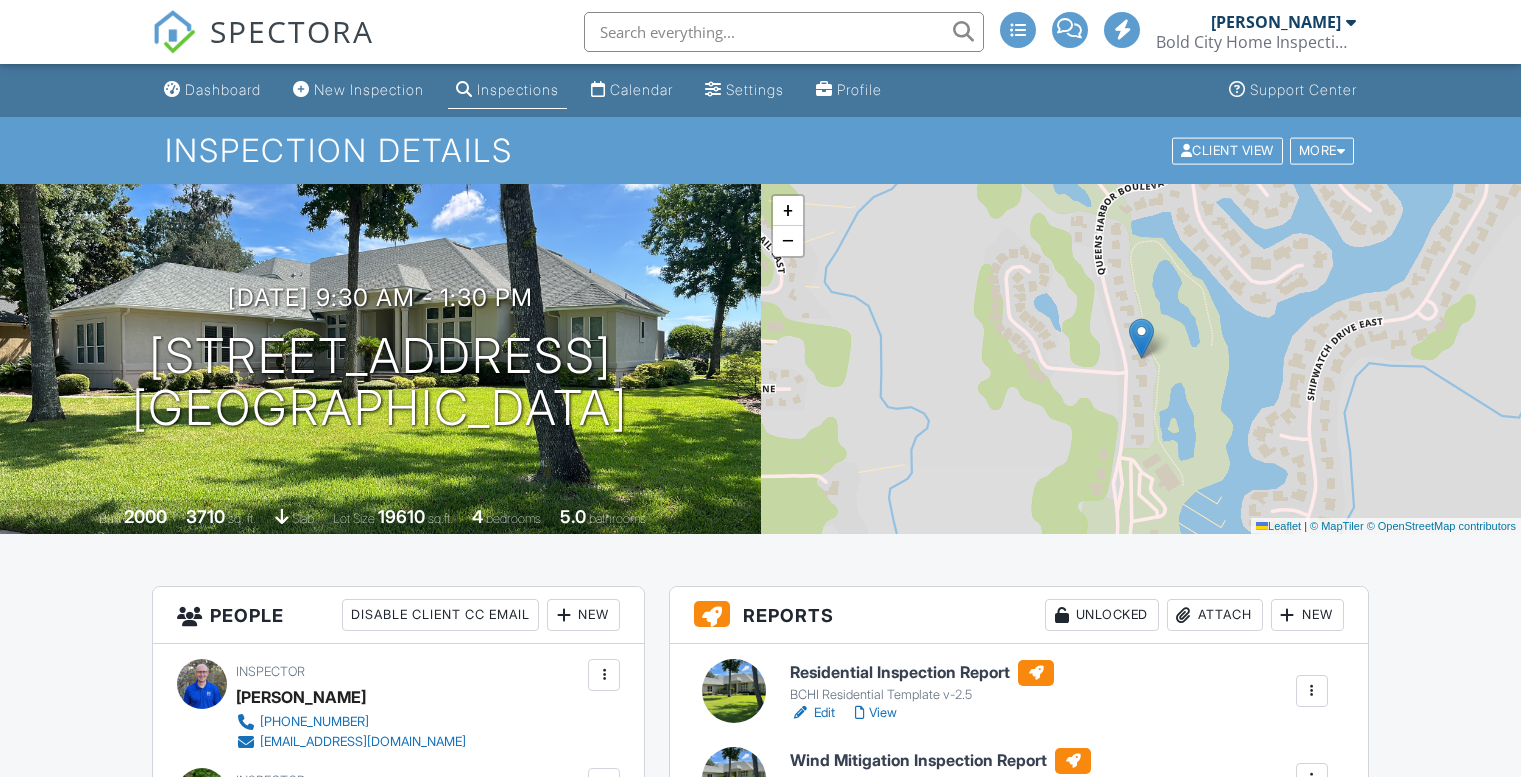 click on "View" at bounding box center (876, 713) 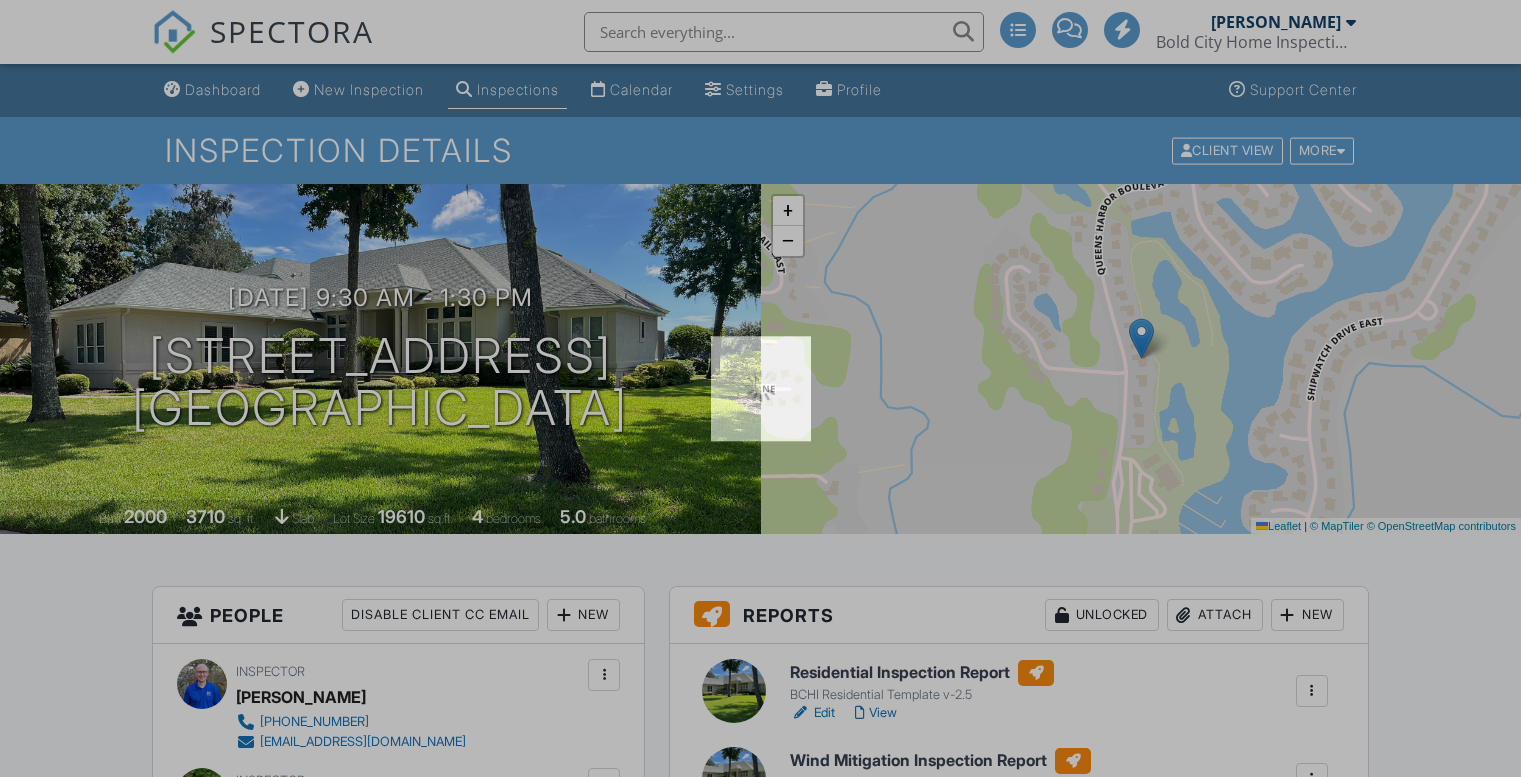 scroll, scrollTop: 300, scrollLeft: 0, axis: vertical 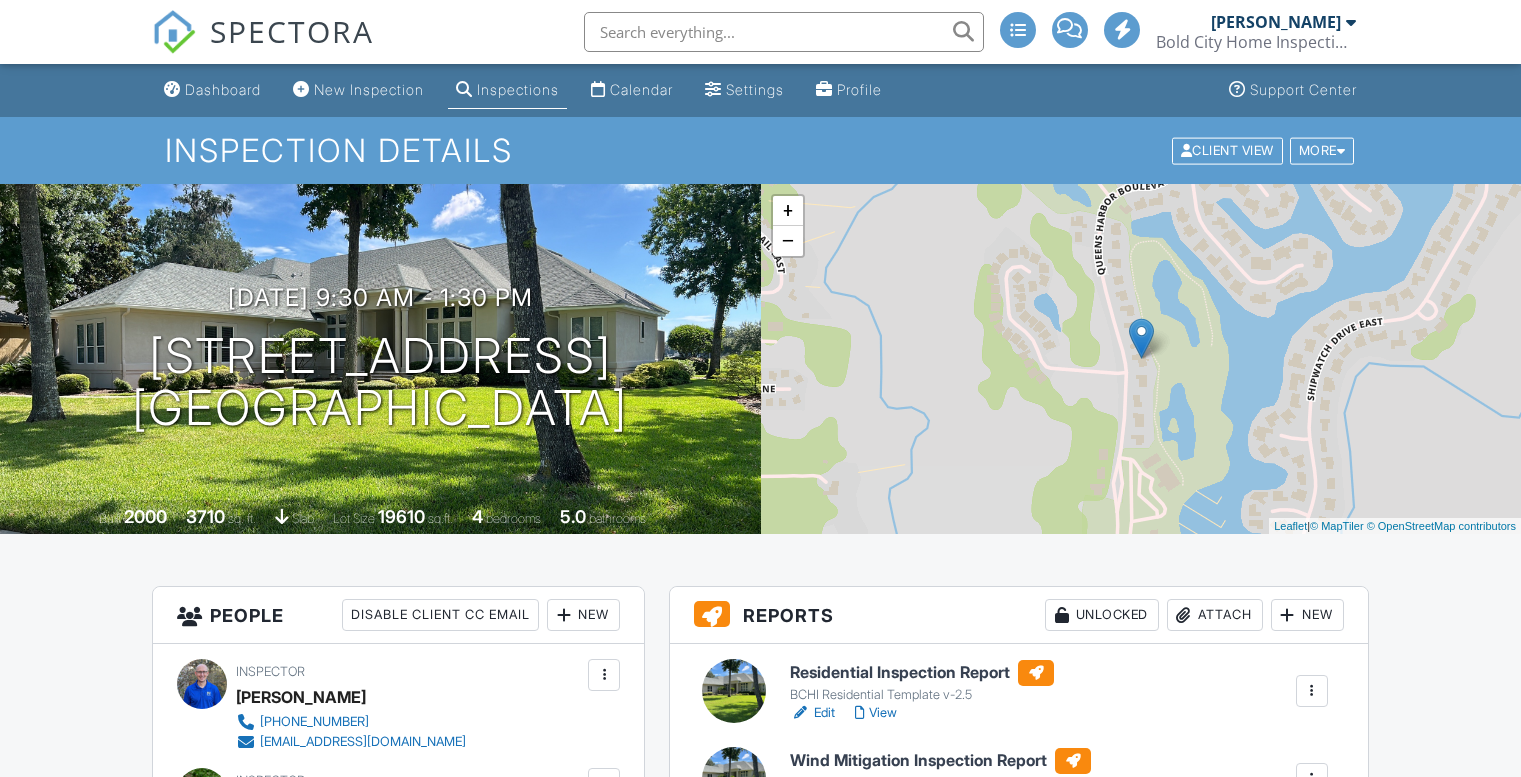 click on "View" at bounding box center [876, 889] 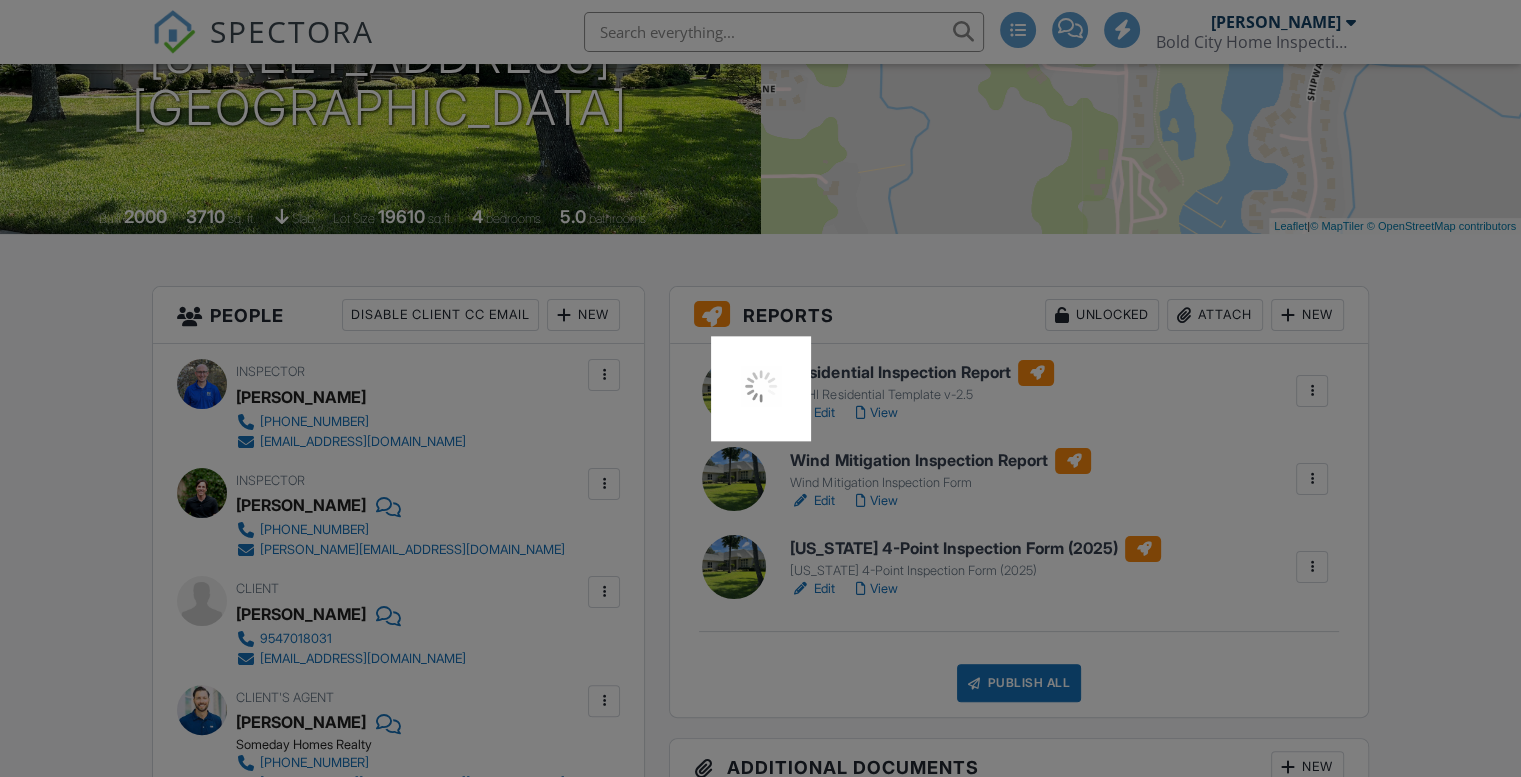 scroll, scrollTop: 300, scrollLeft: 0, axis: vertical 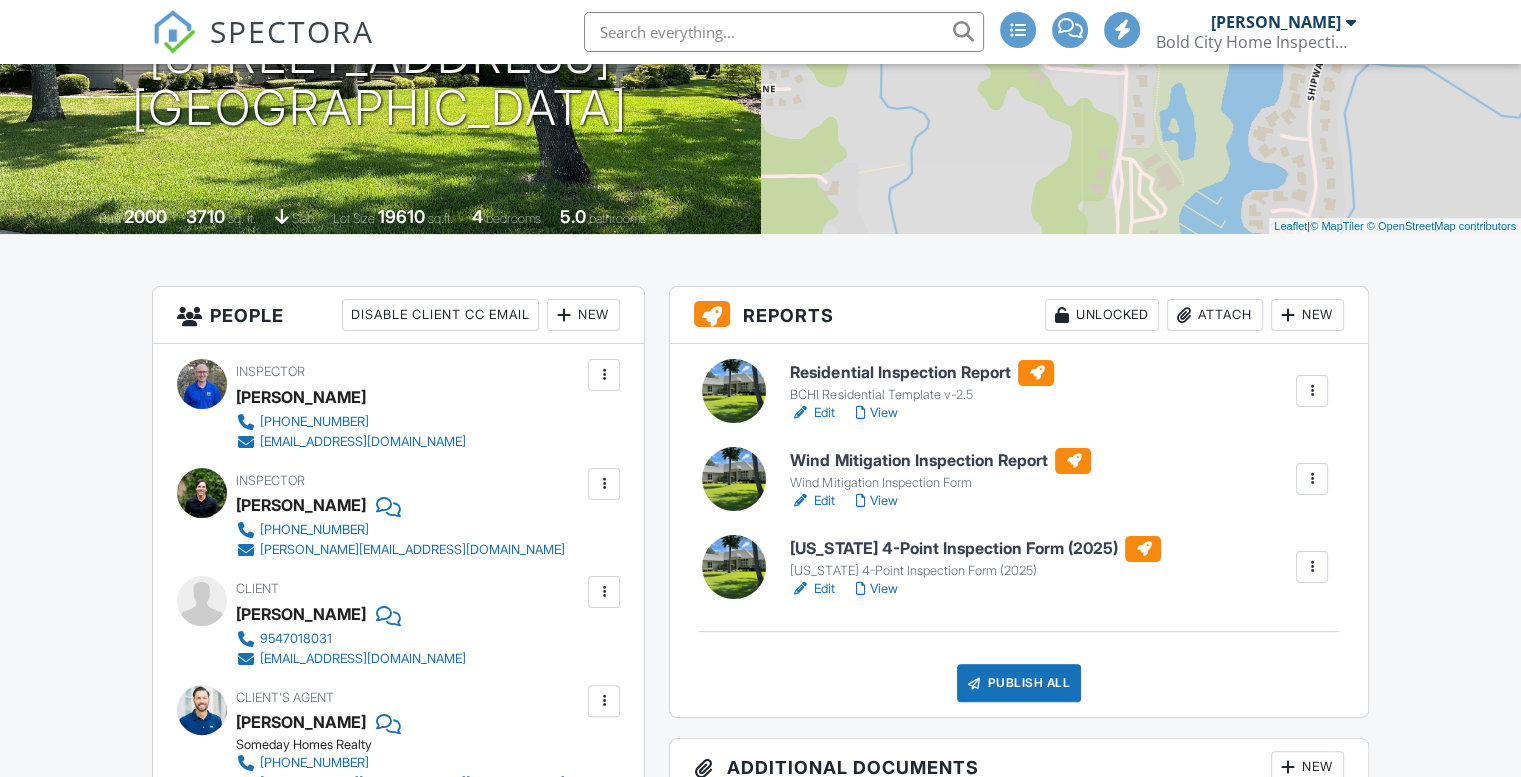 click on "Edit" at bounding box center (812, 589) 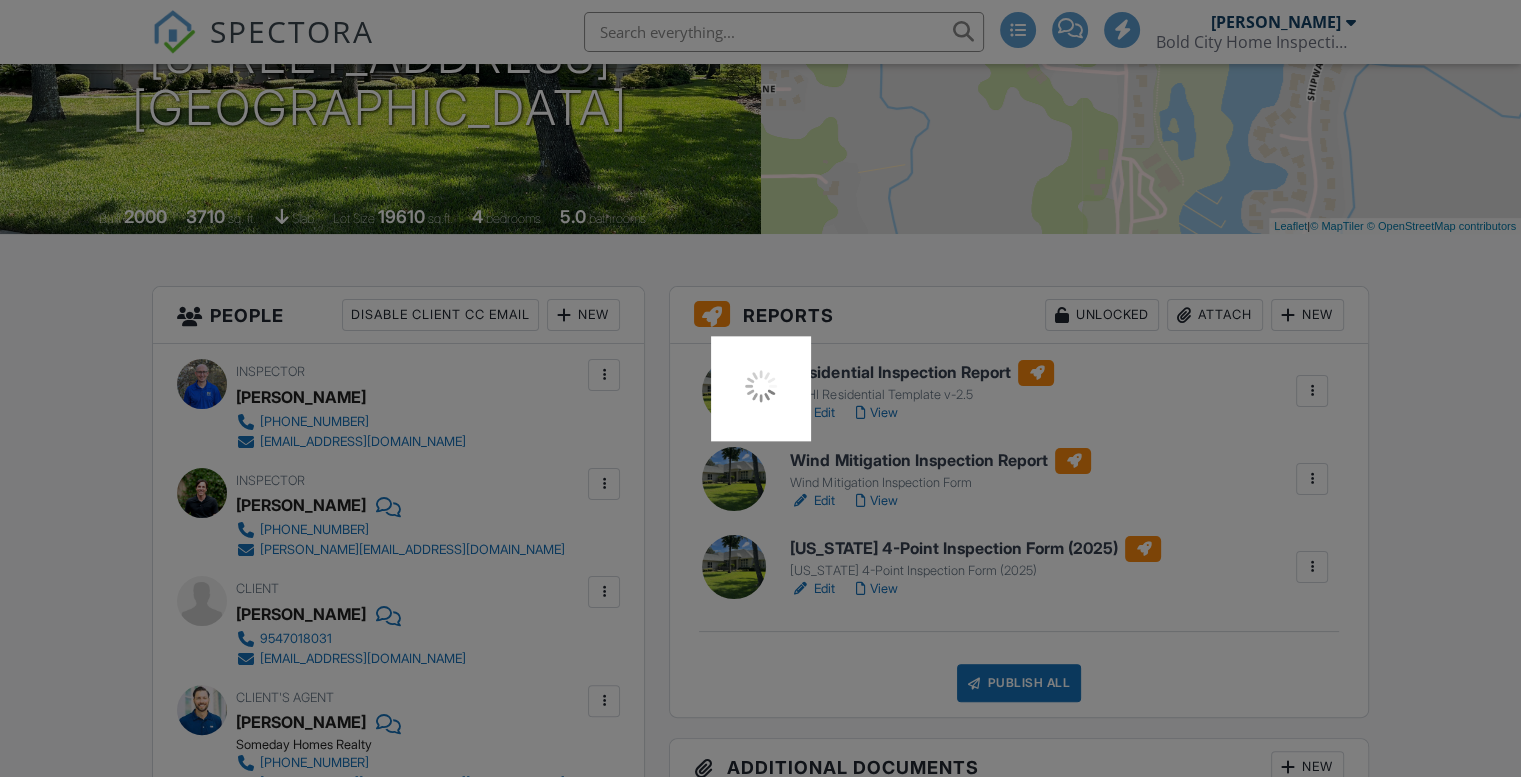 scroll, scrollTop: 300, scrollLeft: 0, axis: vertical 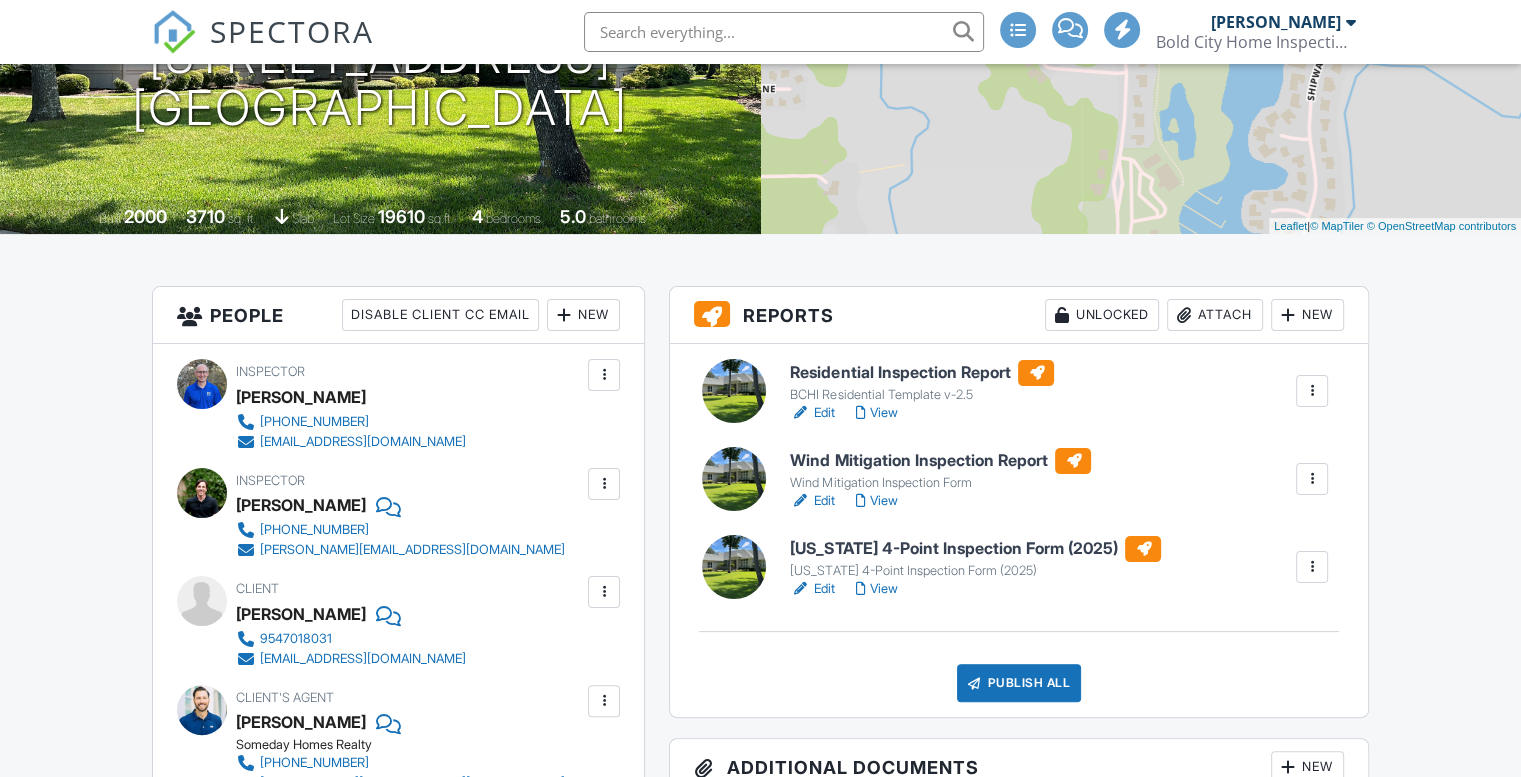 click on "Publish All" at bounding box center (1019, 683) 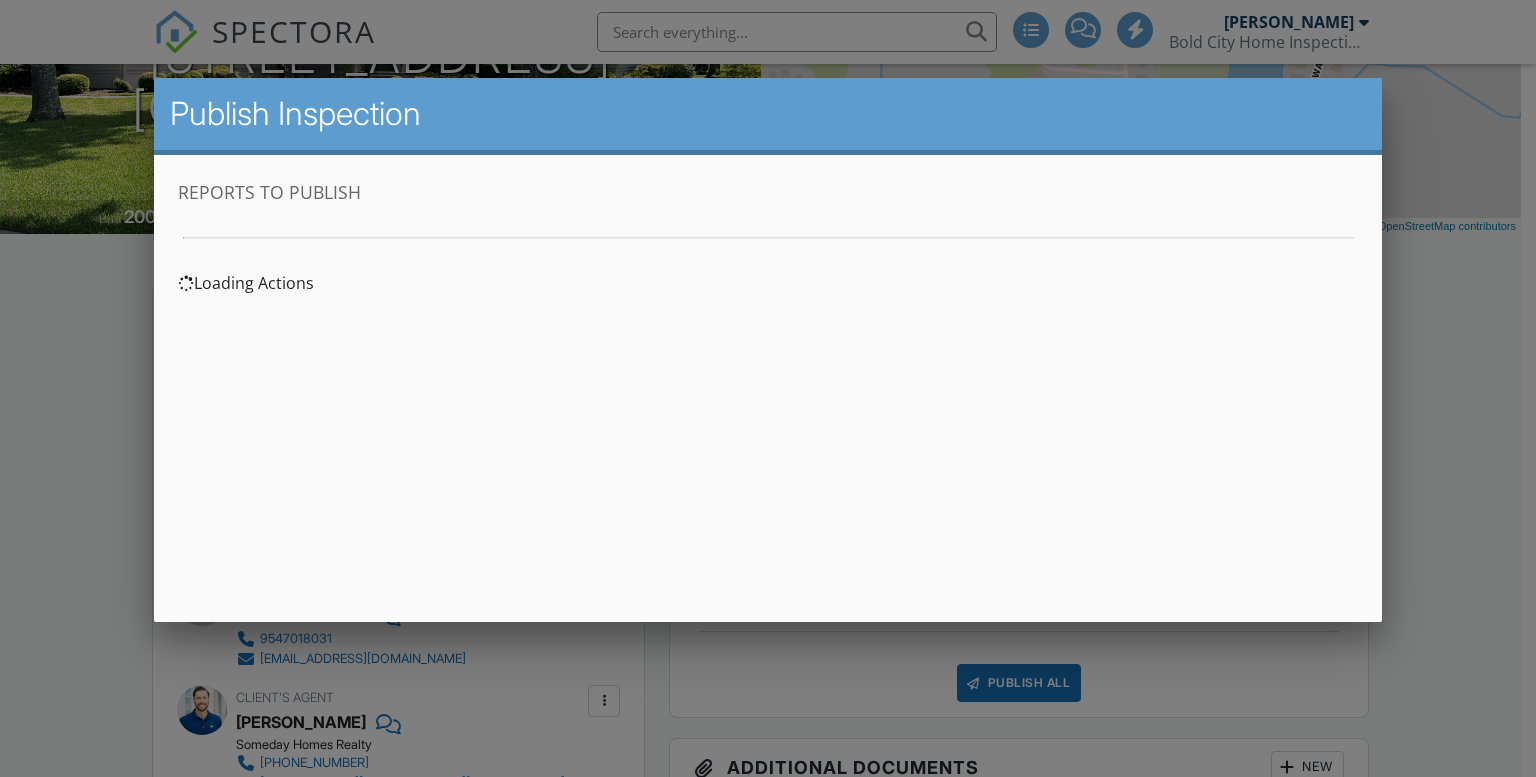 scroll, scrollTop: 0, scrollLeft: 0, axis: both 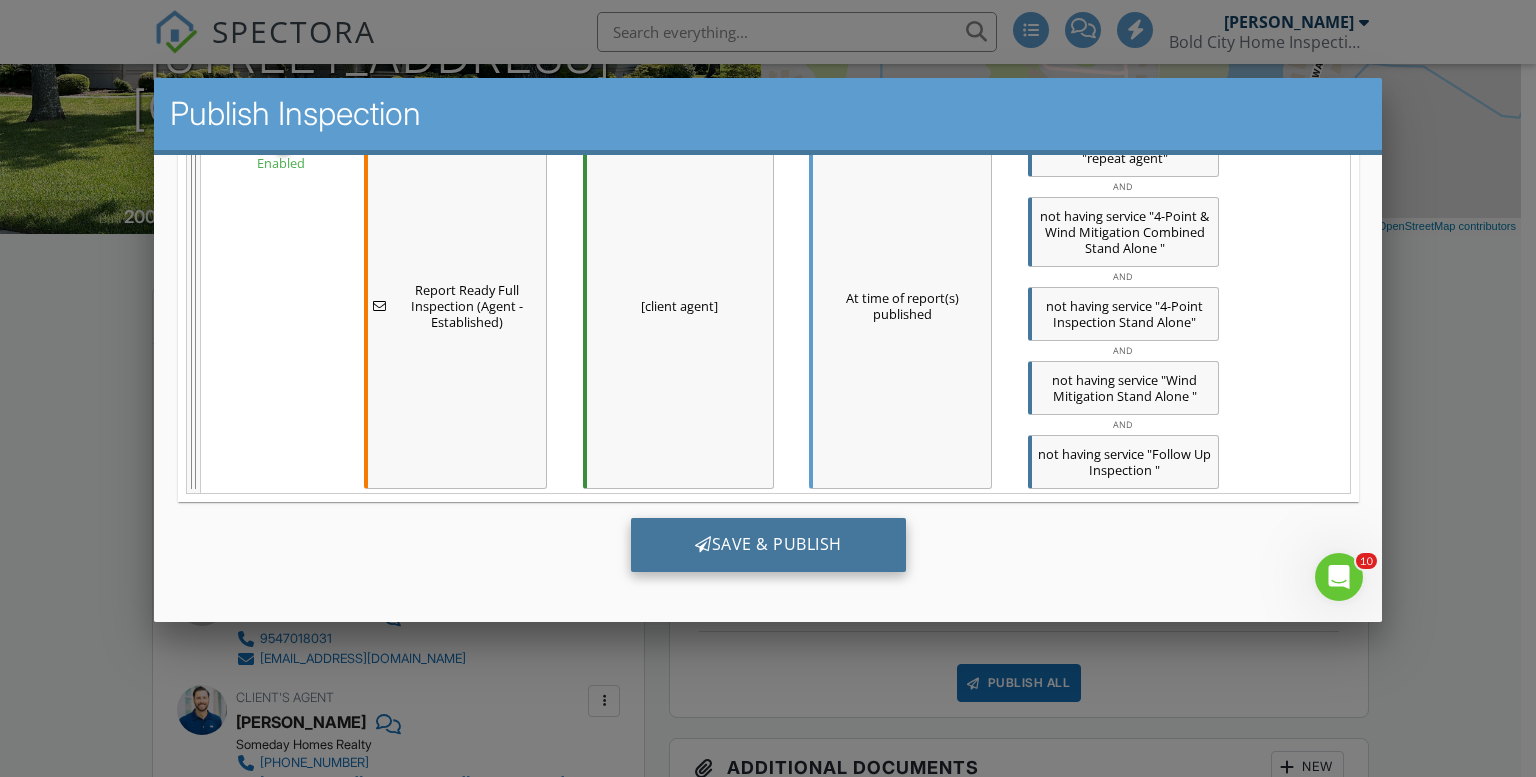 click on "Save & Publish" at bounding box center [767, 544] 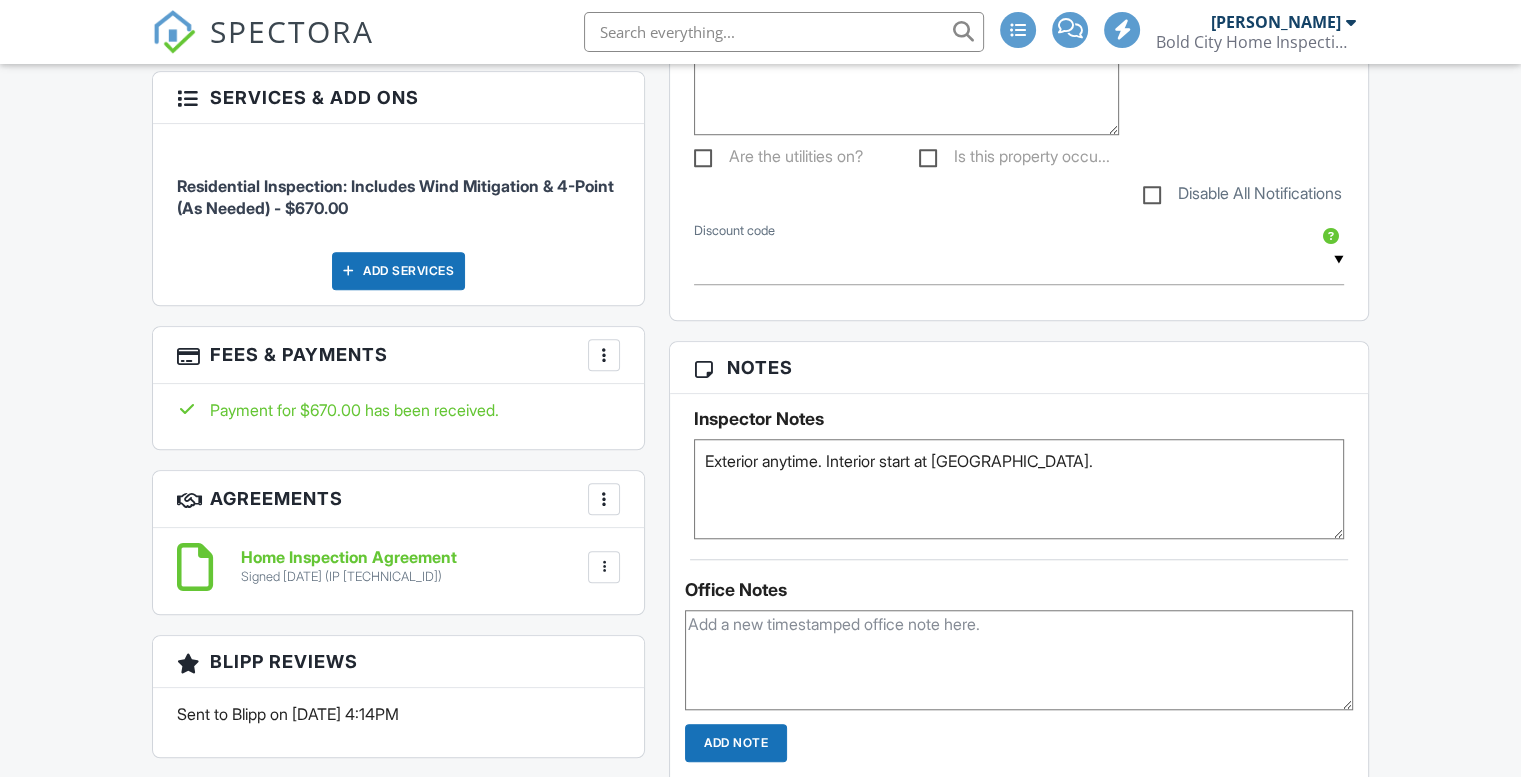 scroll, scrollTop: 0, scrollLeft: 0, axis: both 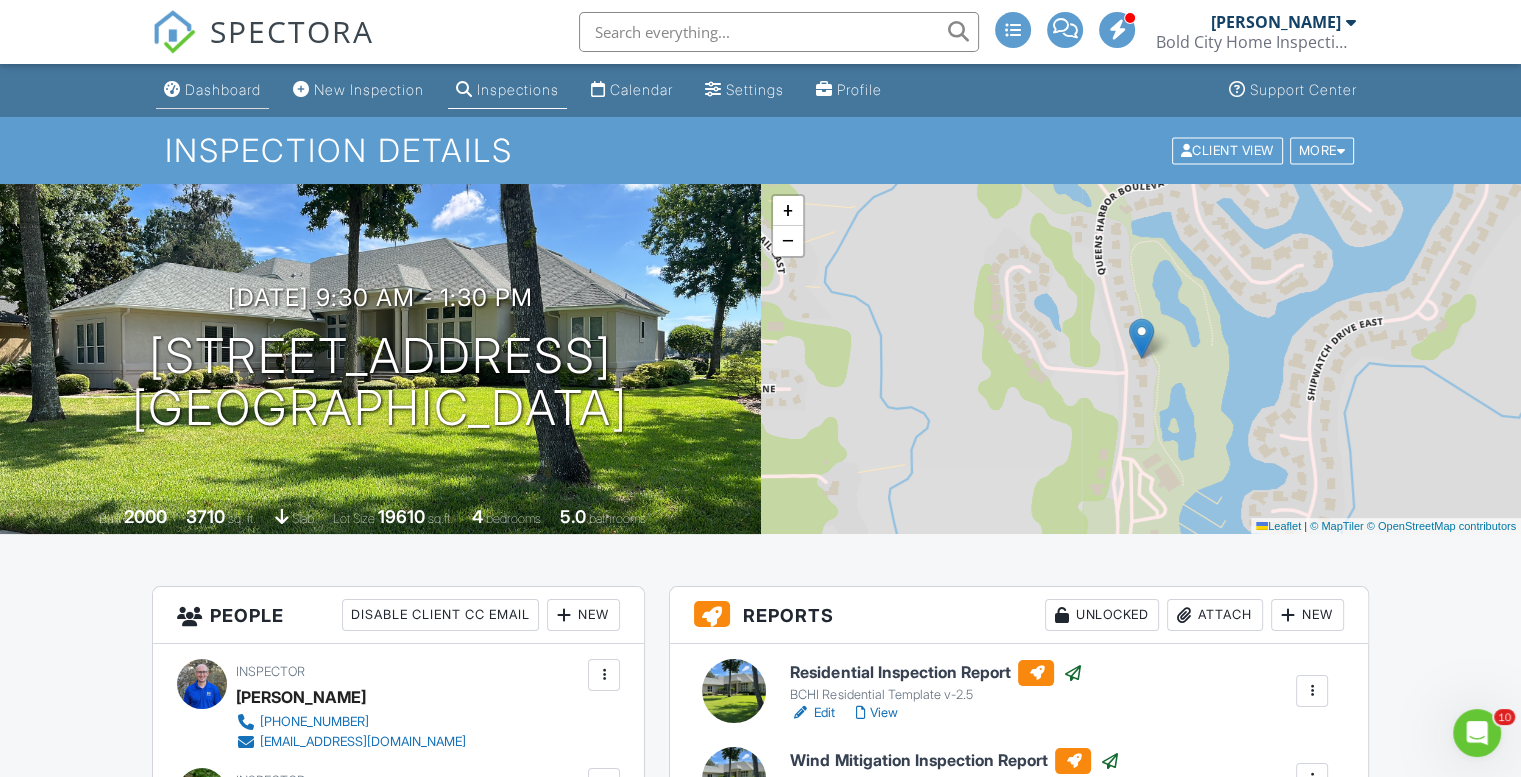 click on "Dashboard" at bounding box center [223, 89] 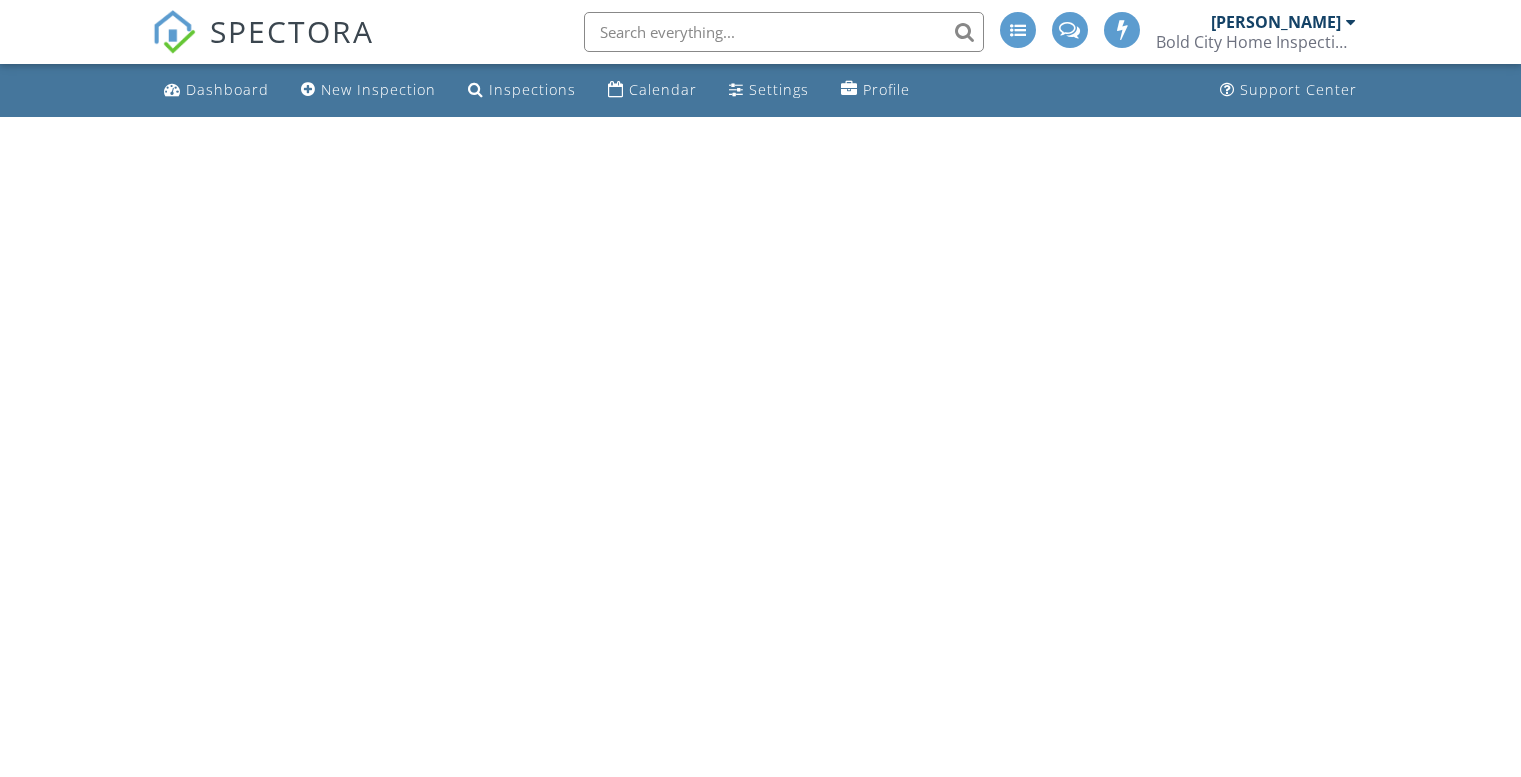 scroll, scrollTop: 0, scrollLeft: 0, axis: both 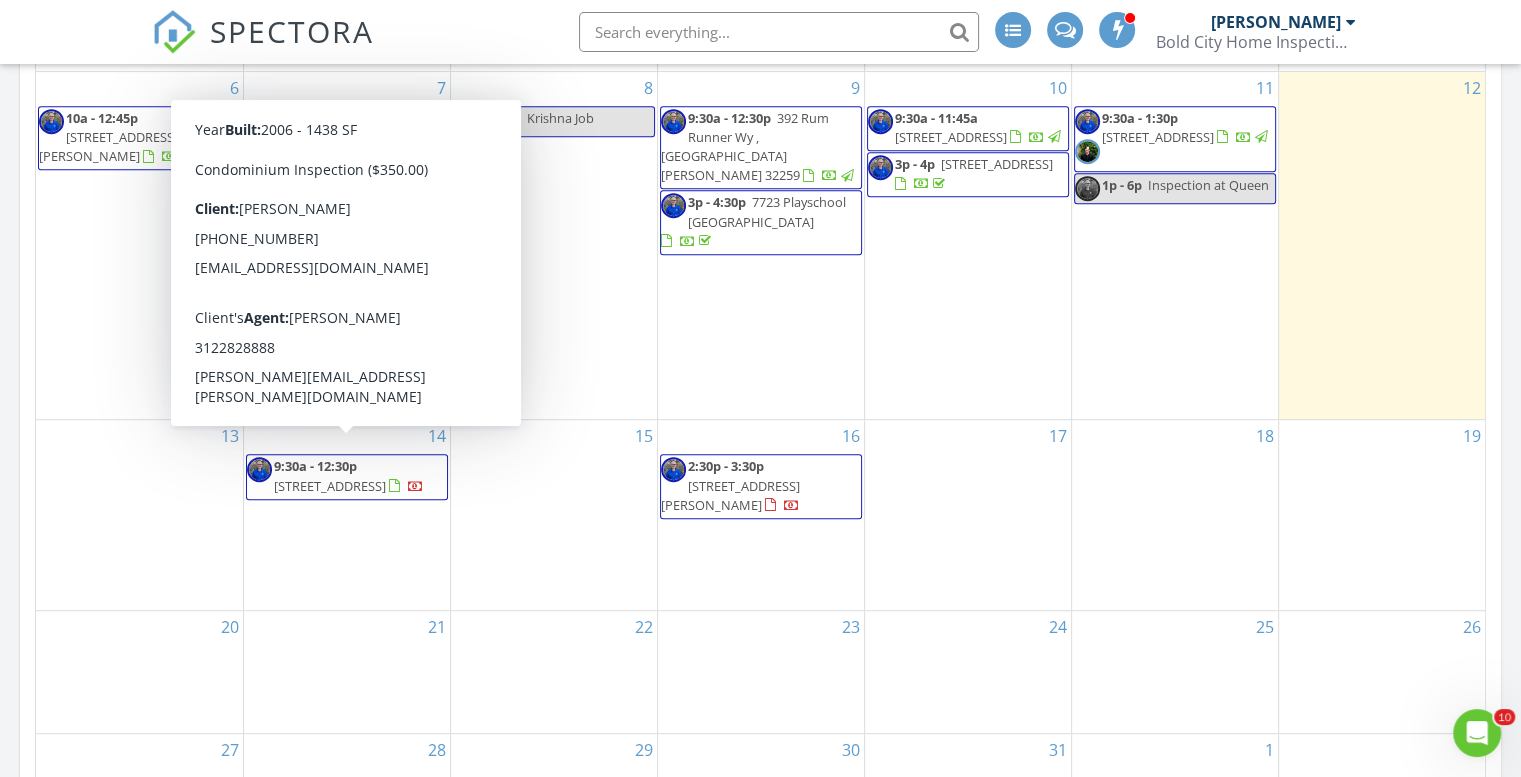click on "[STREET_ADDRESS]" at bounding box center [330, 486] 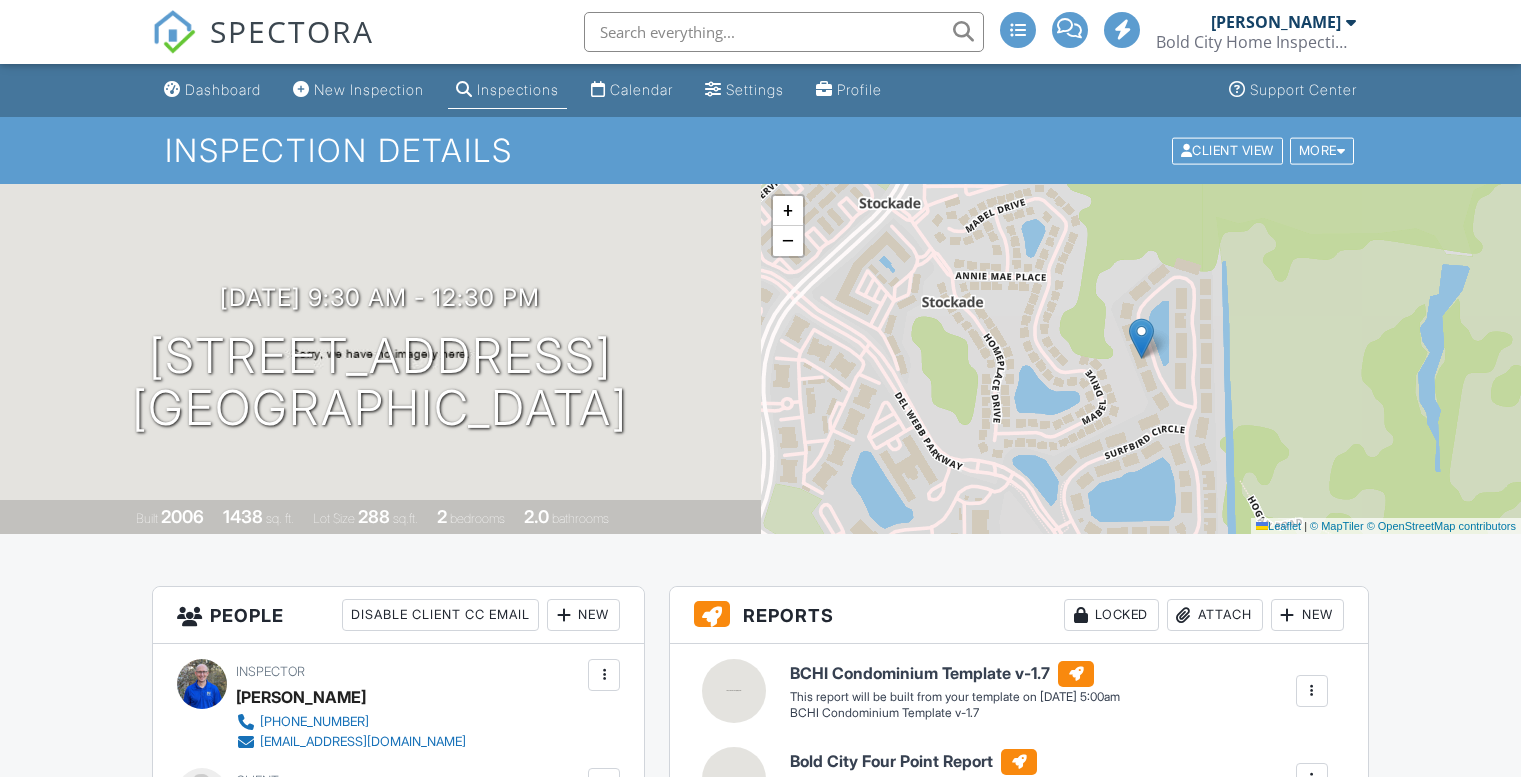 scroll, scrollTop: 0, scrollLeft: 0, axis: both 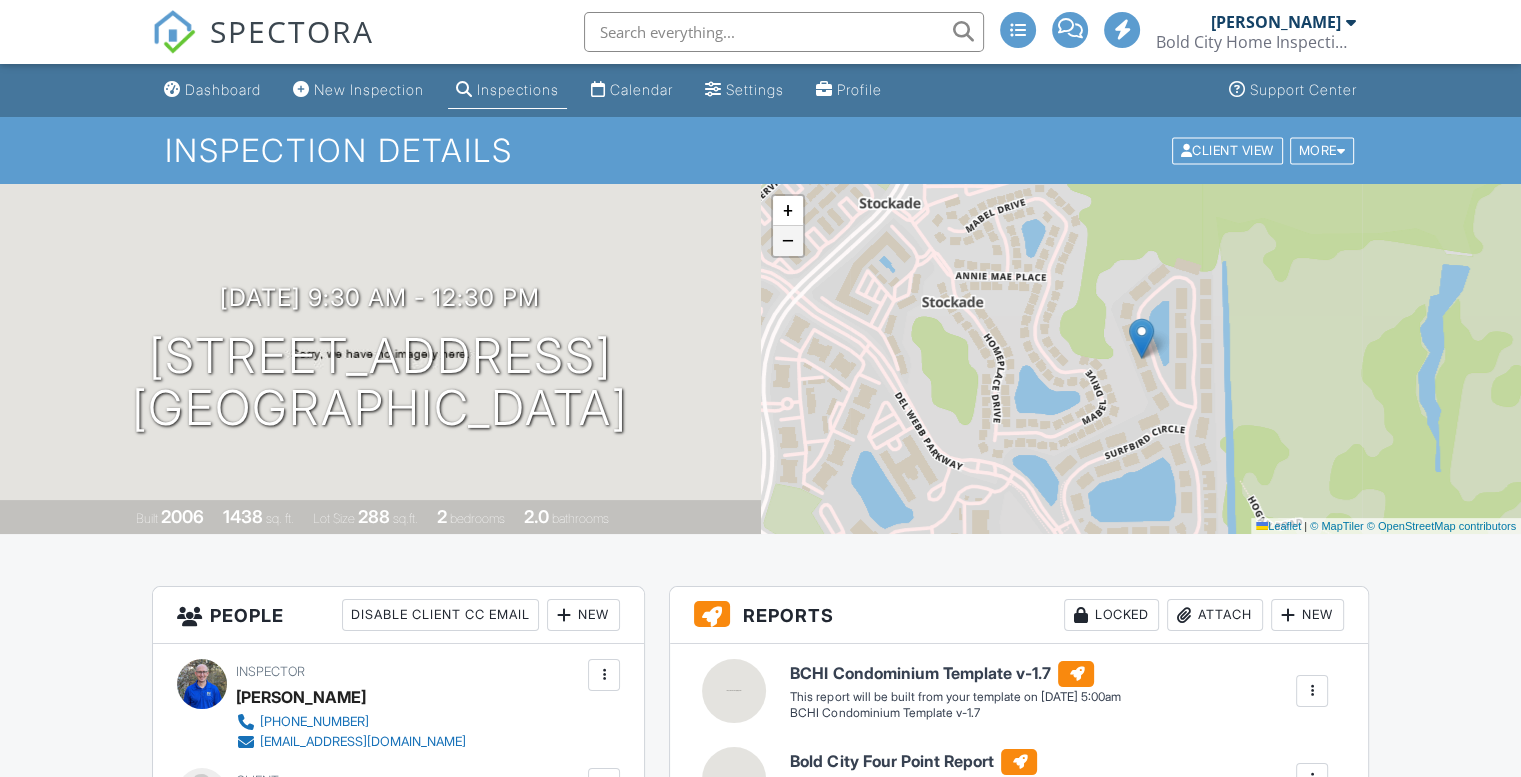 click on "−" at bounding box center (788, 241) 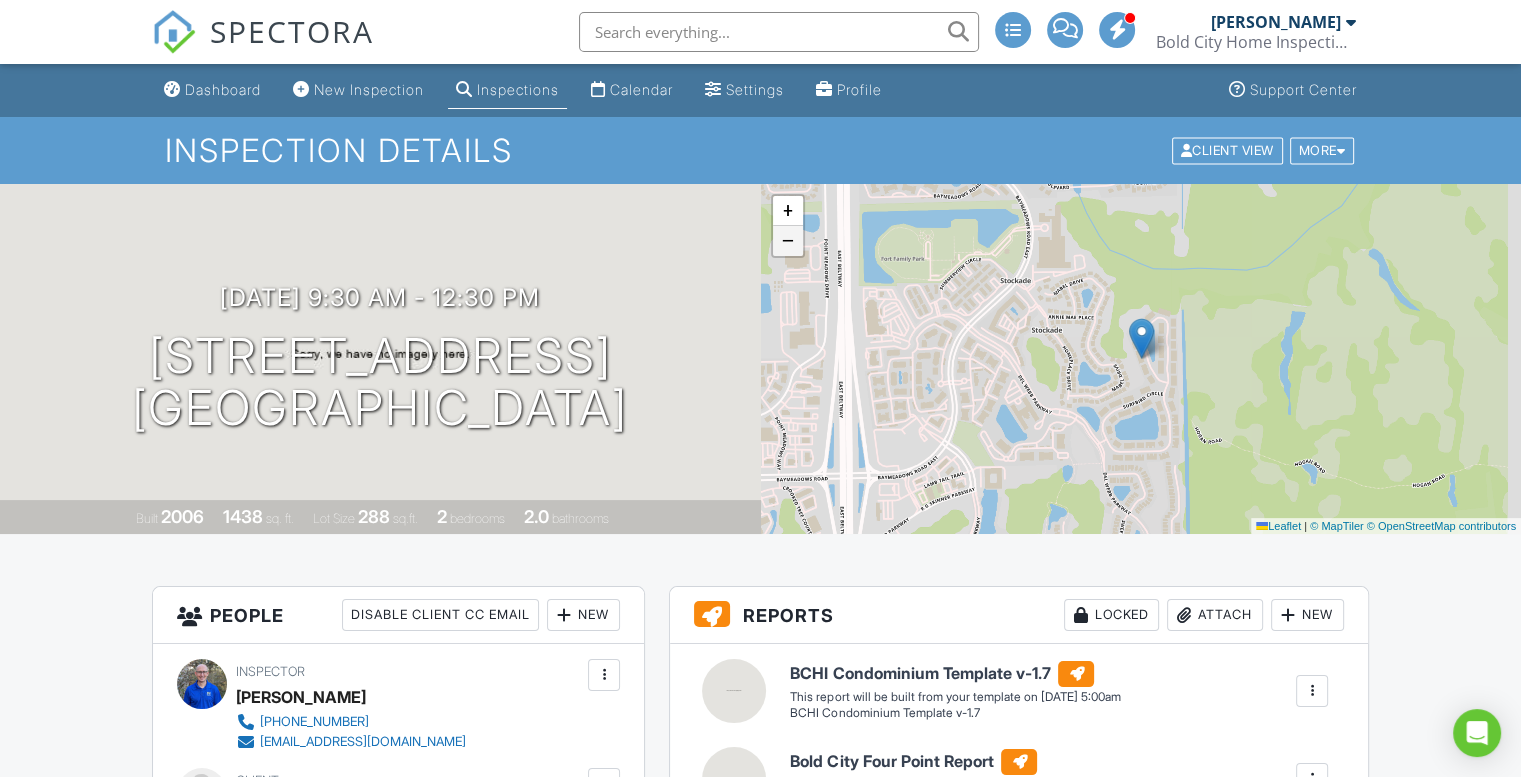 click on "−" at bounding box center [788, 241] 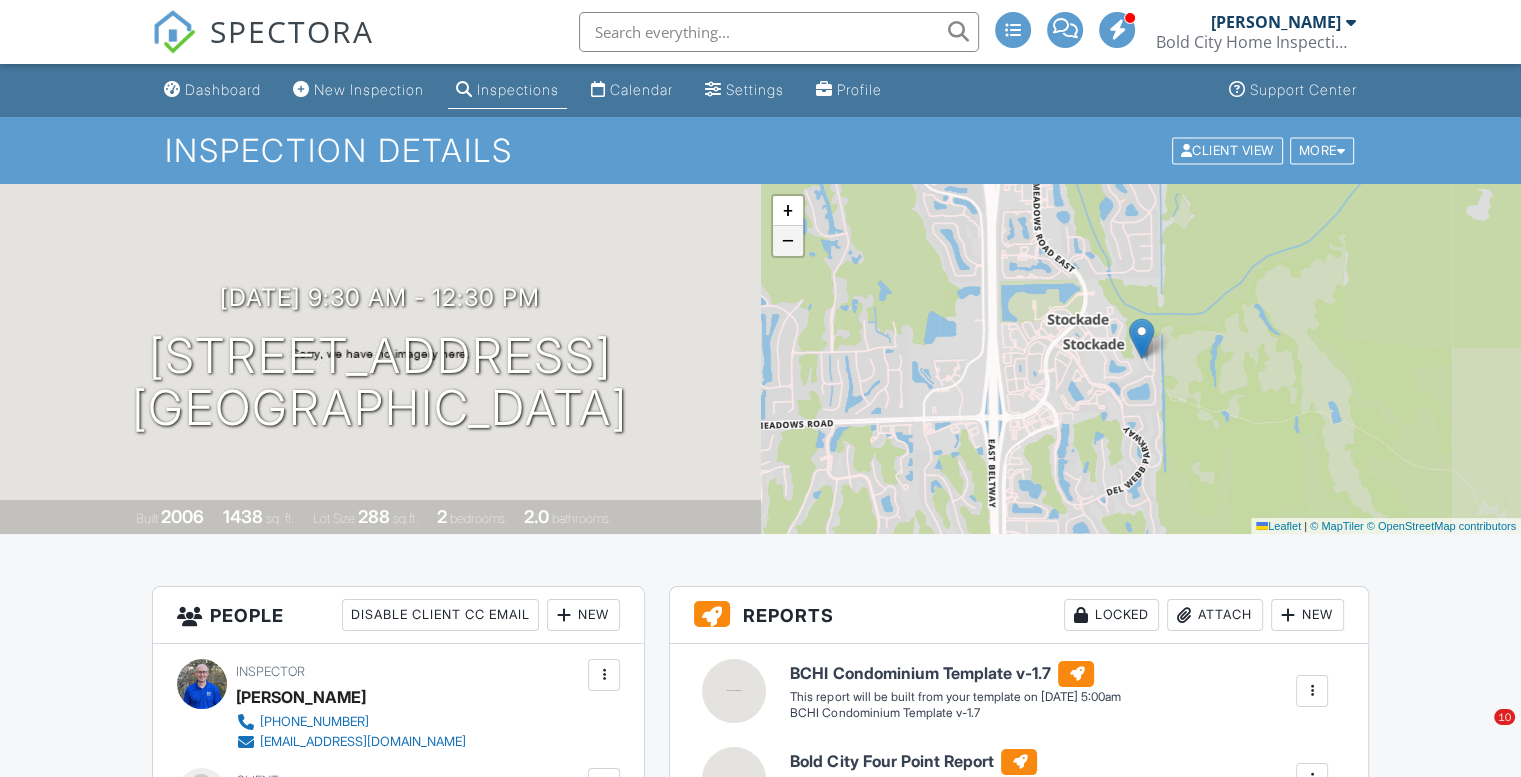 click on "−" at bounding box center [788, 241] 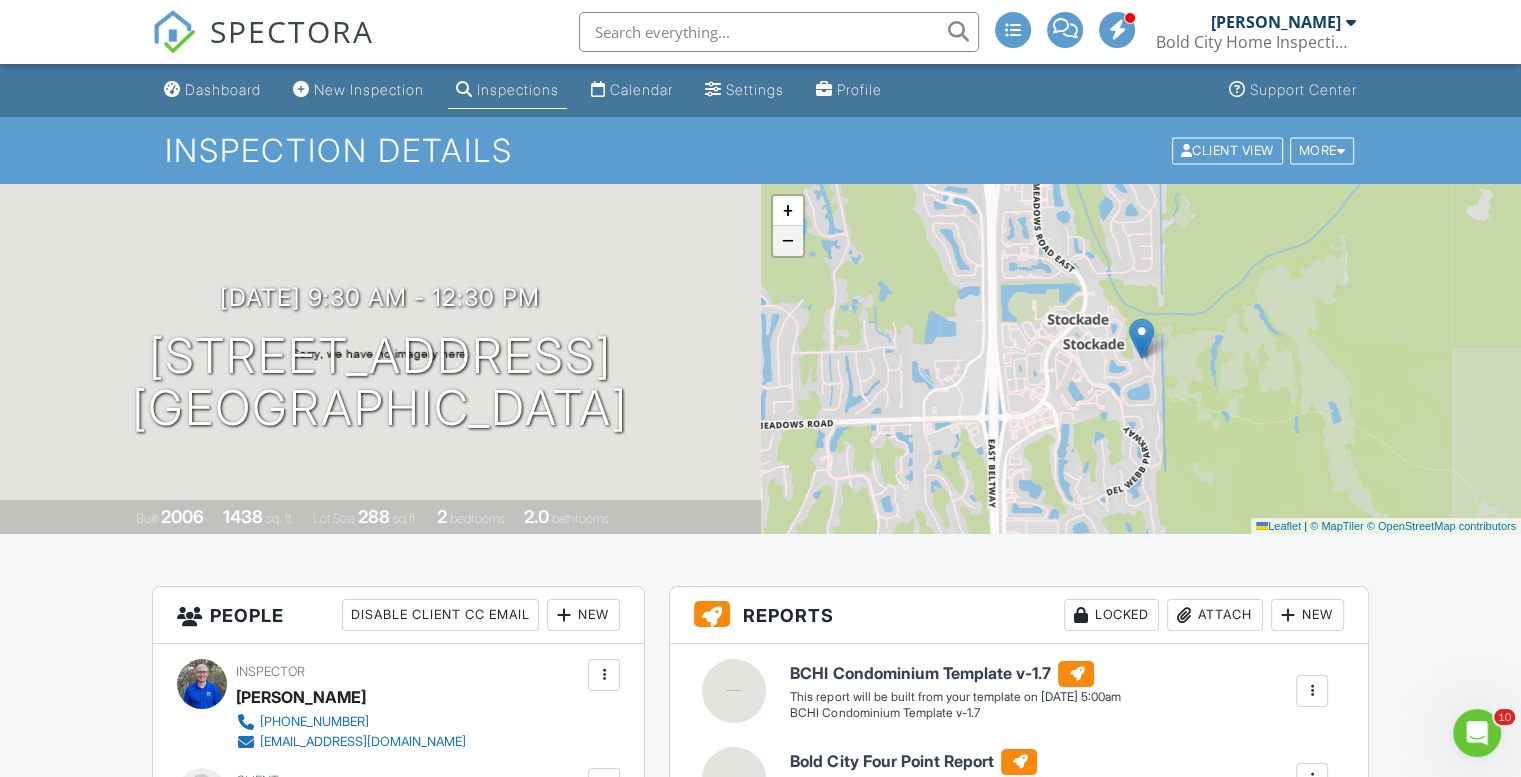 scroll, scrollTop: 0, scrollLeft: 0, axis: both 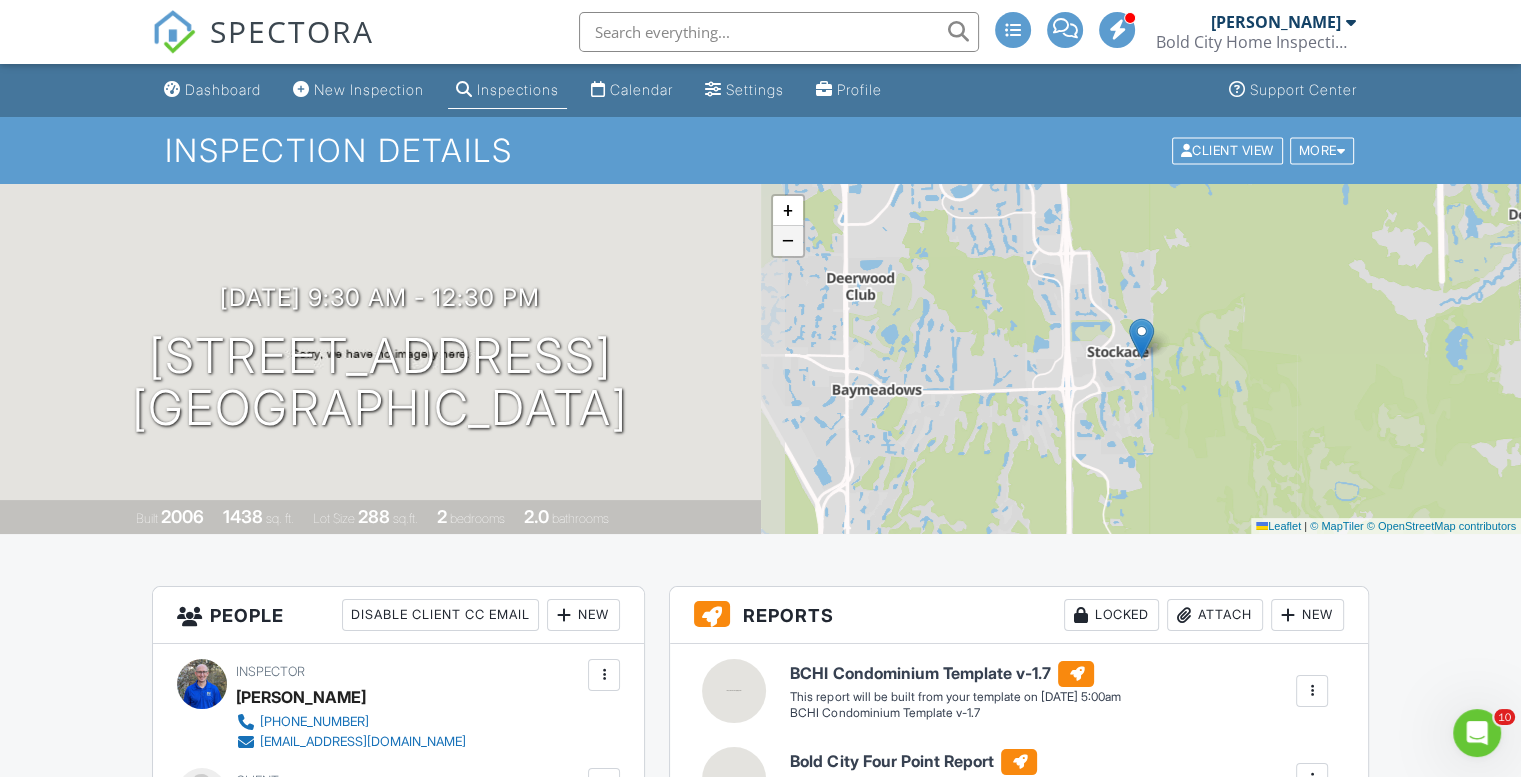 click on "−" at bounding box center (788, 241) 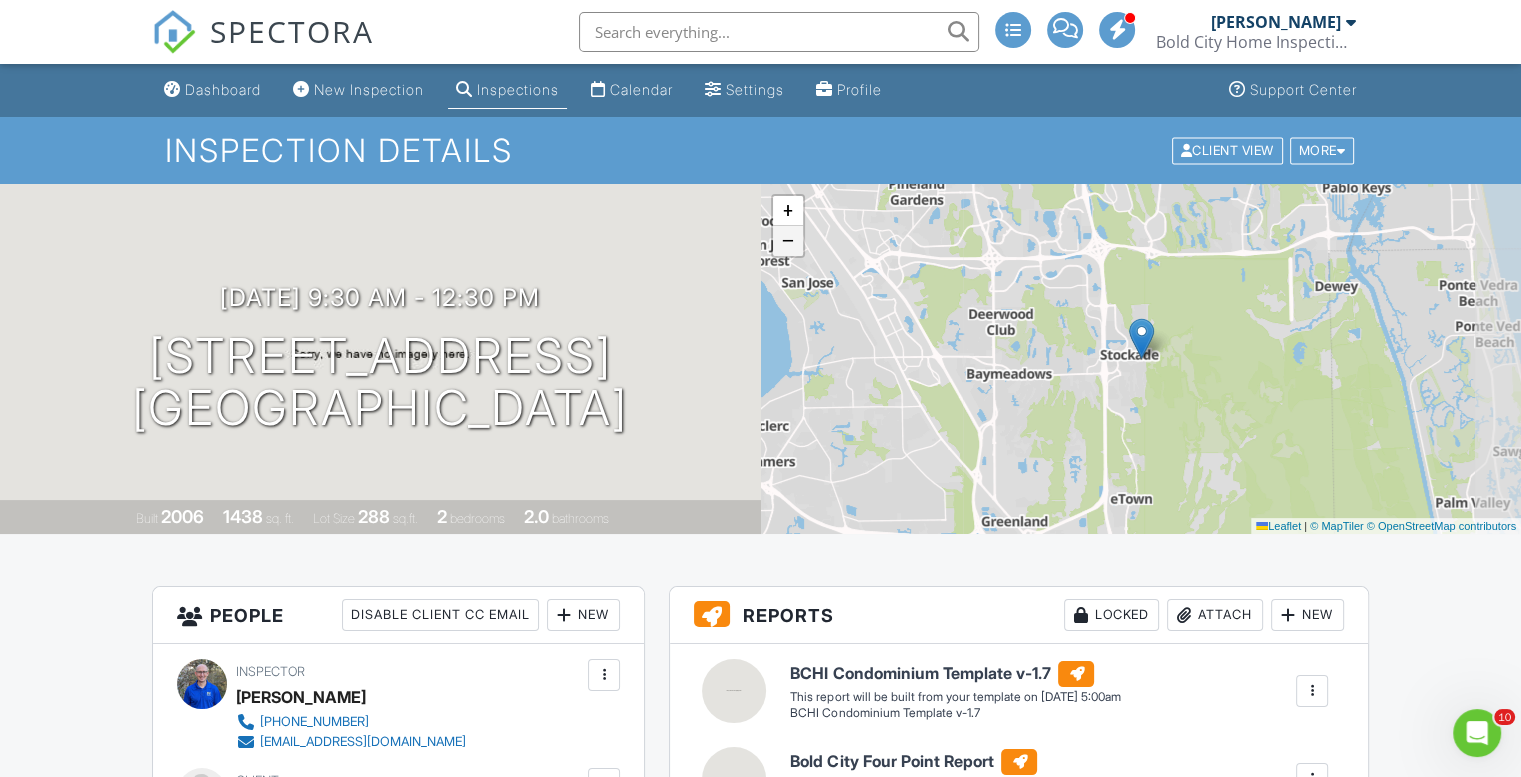 click on "−" at bounding box center (788, 241) 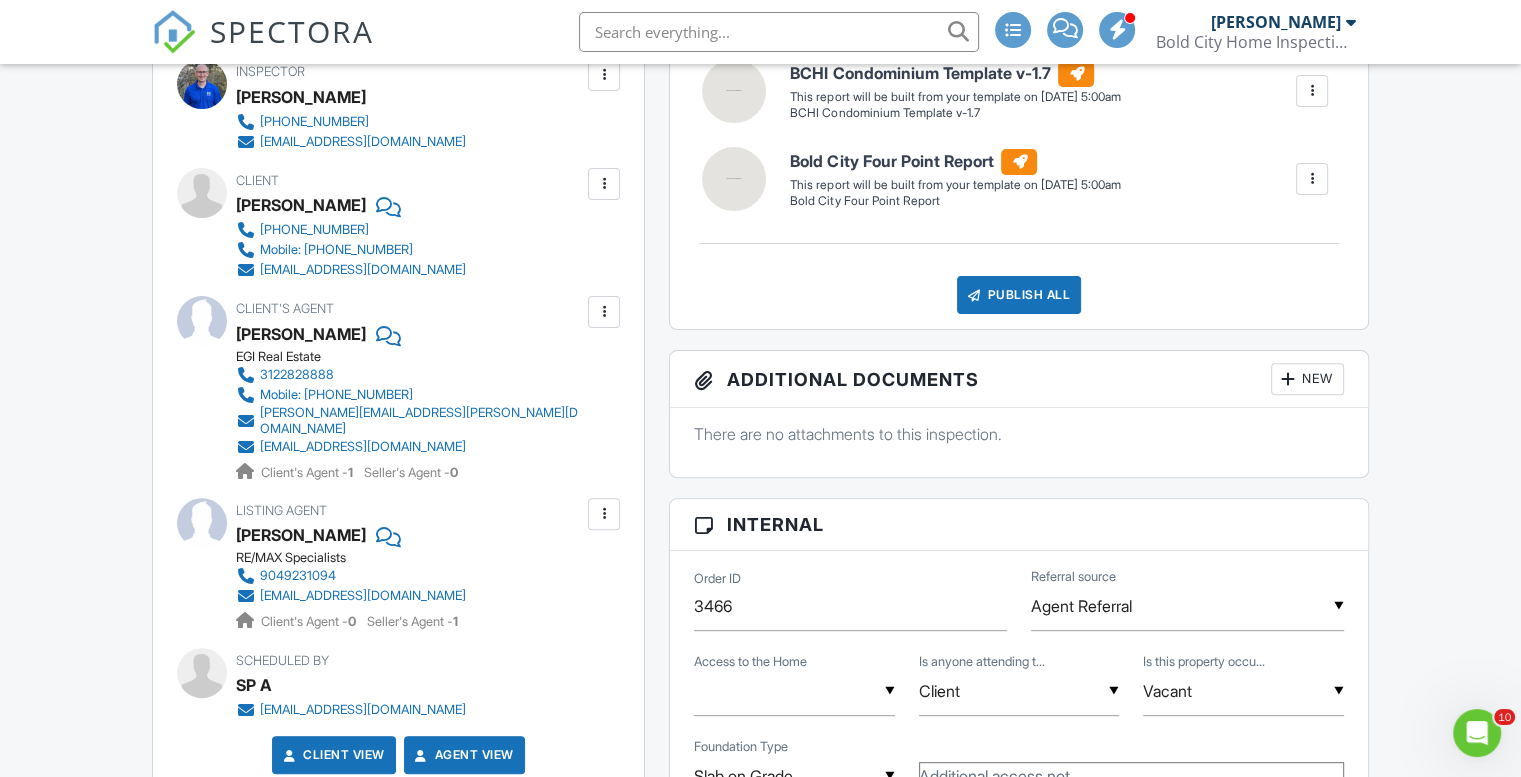 scroll, scrollTop: 300, scrollLeft: 0, axis: vertical 